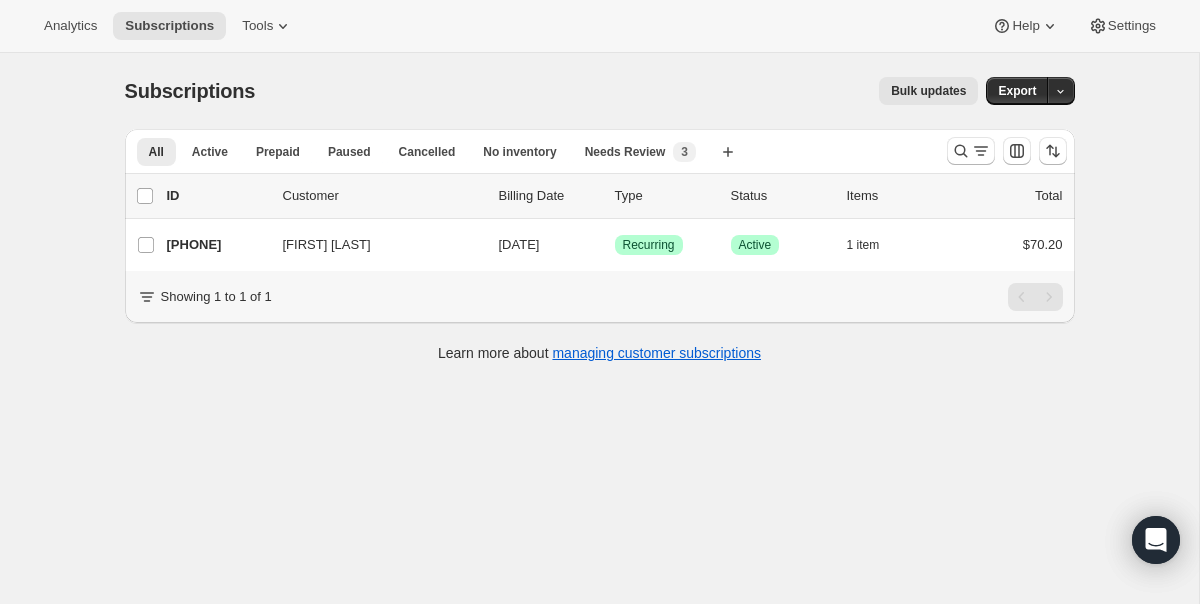 scroll, scrollTop: 0, scrollLeft: 0, axis: both 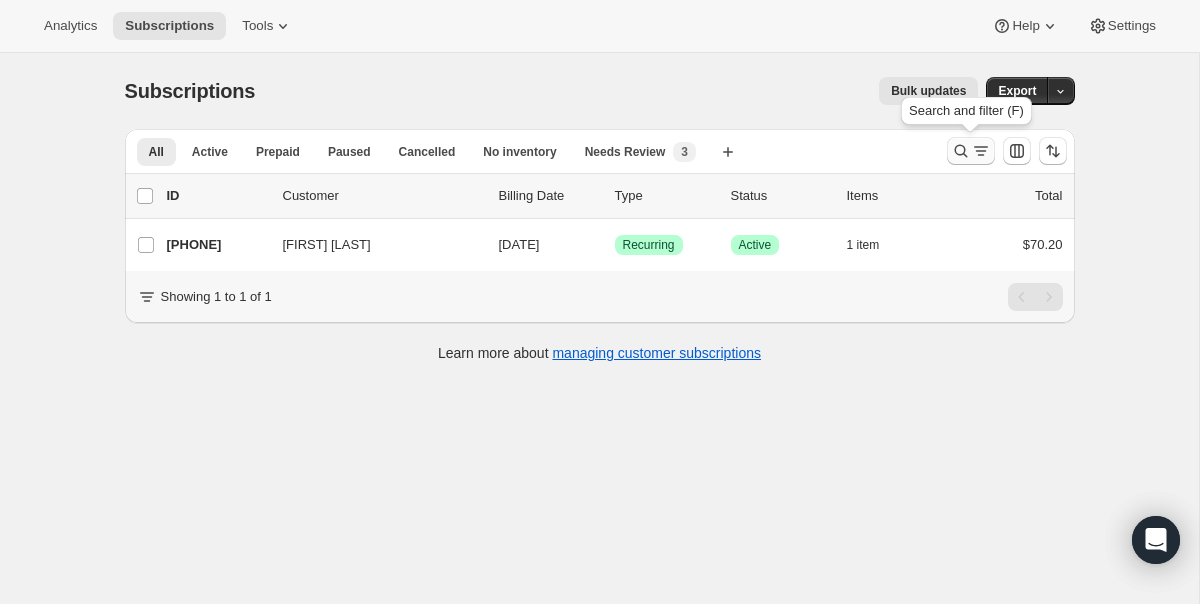 click 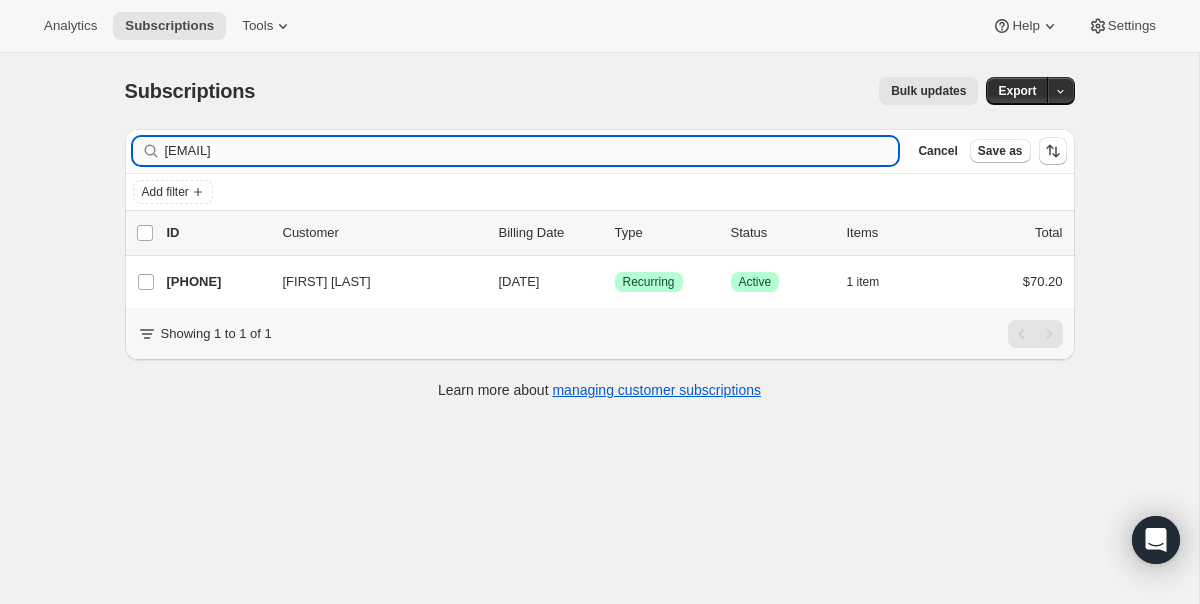 click on "[EMAIL]" at bounding box center (532, 151) 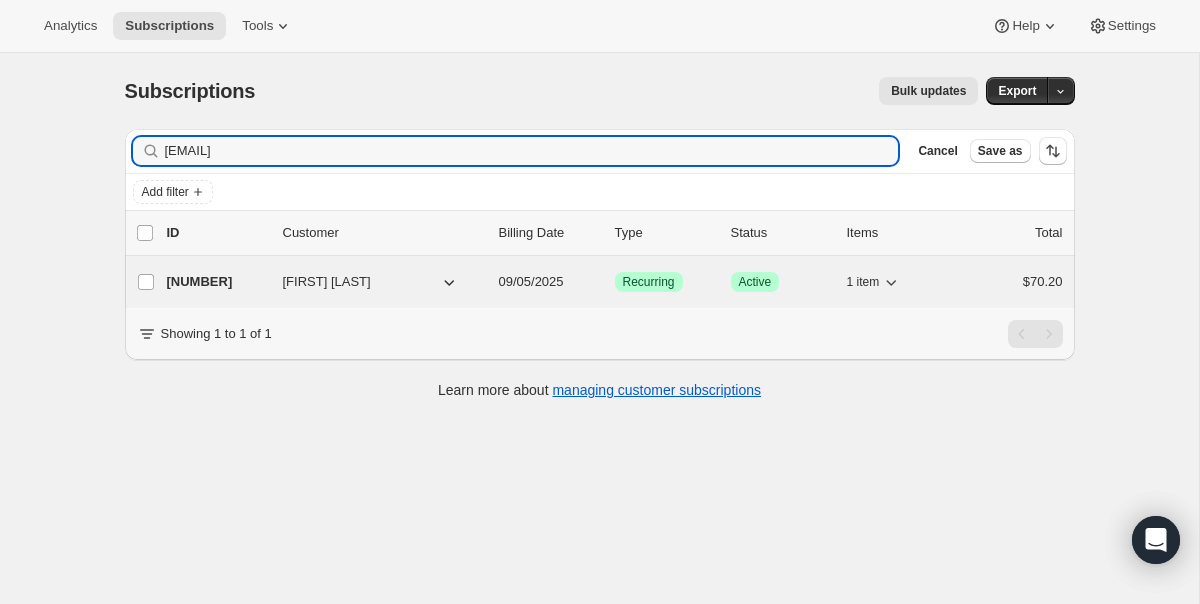 type on "[EMAIL]" 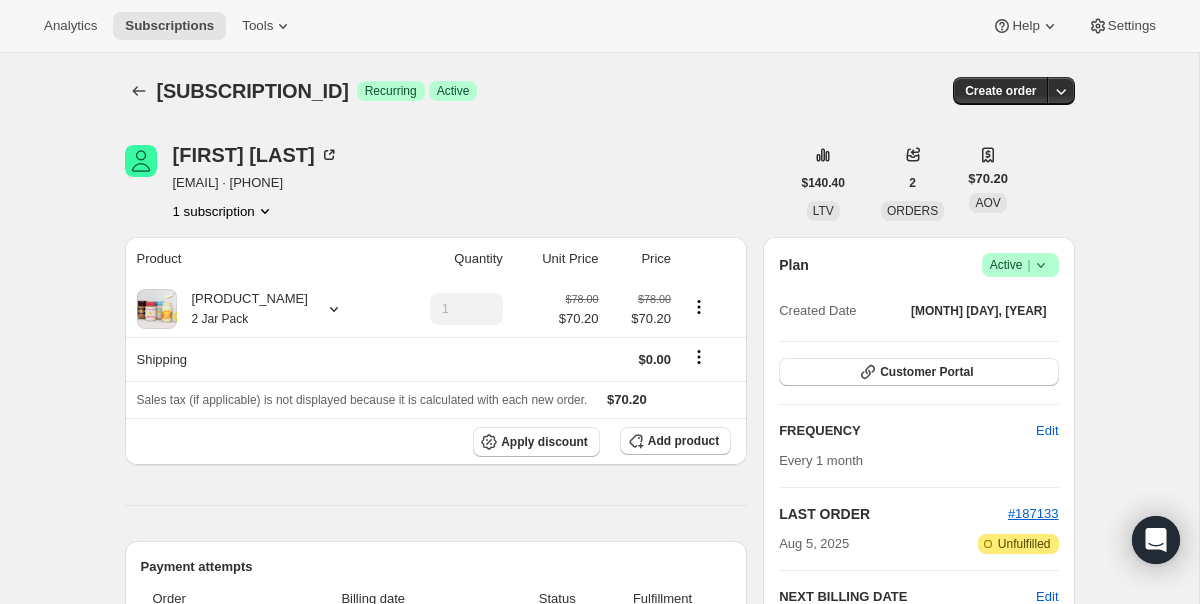 click 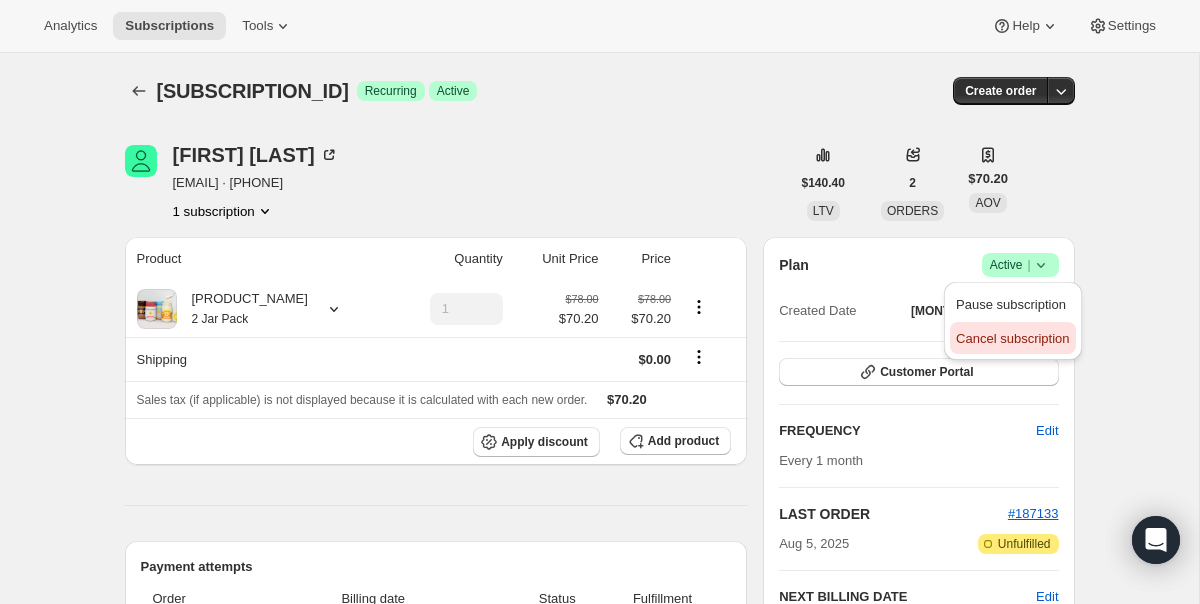click on "Cancel subscription" at bounding box center (1012, 338) 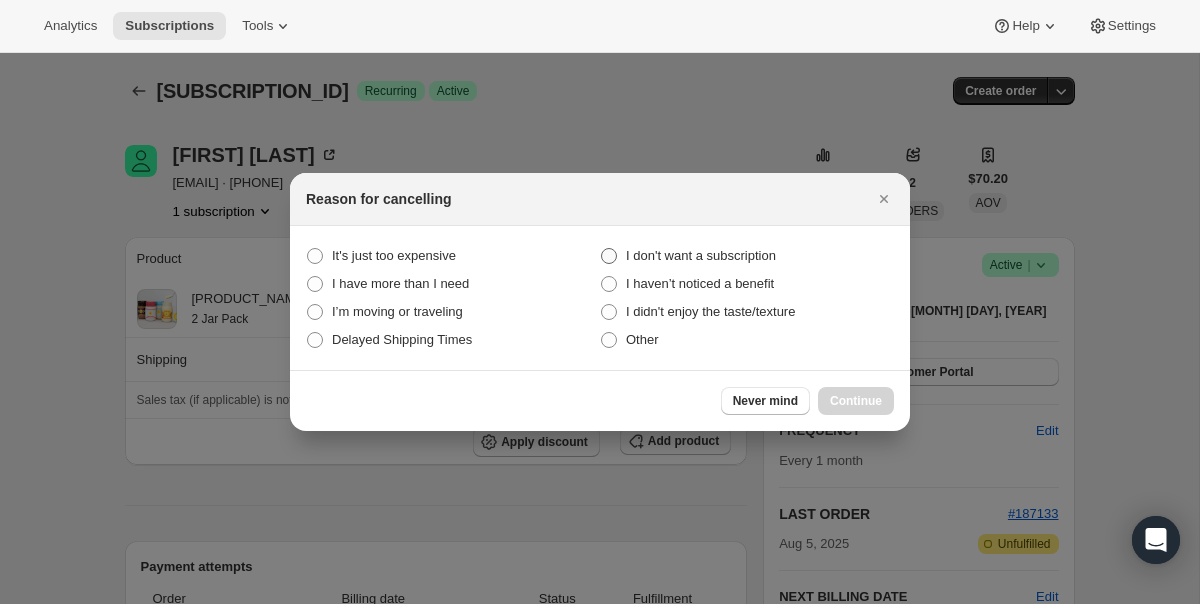 click on "I don't want a subscription" at bounding box center (701, 255) 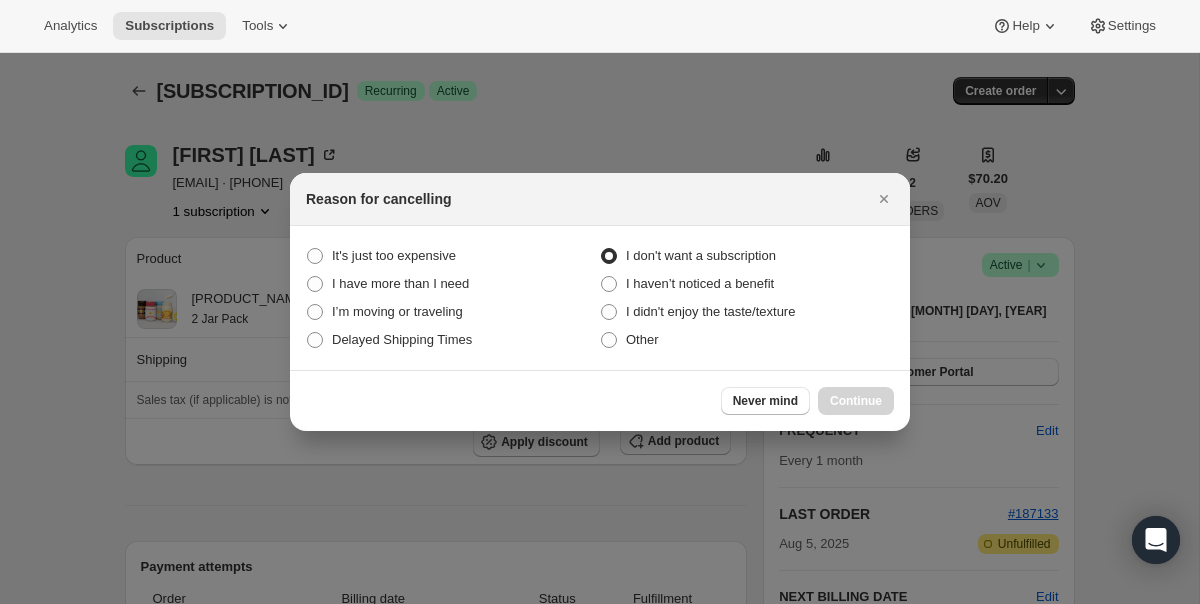 radio on "true" 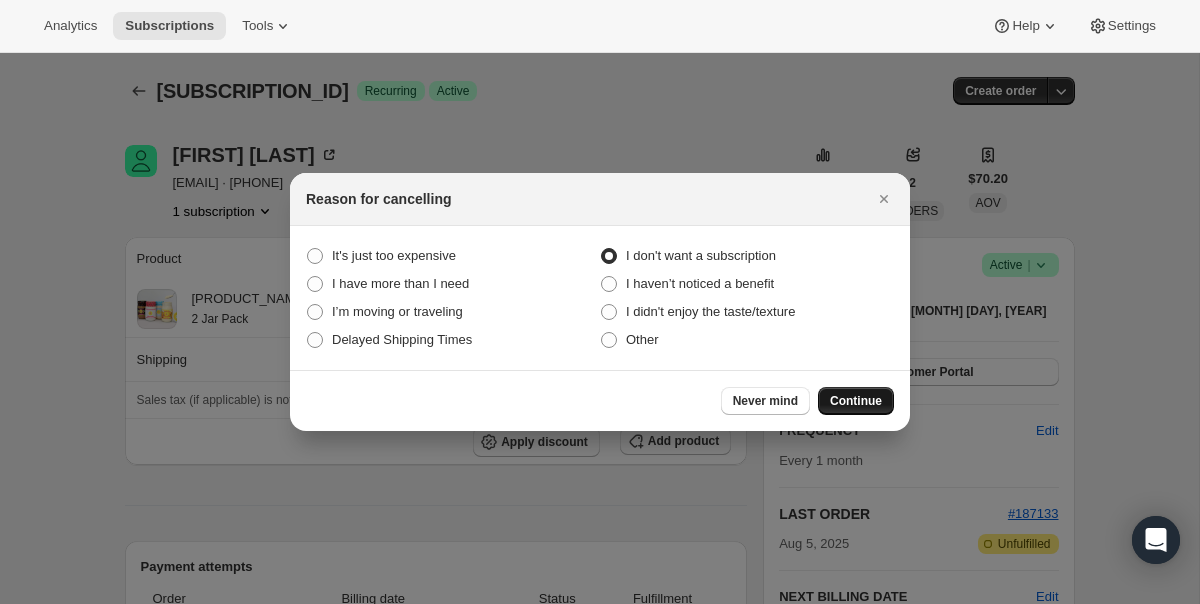 click on "Continue" at bounding box center [856, 401] 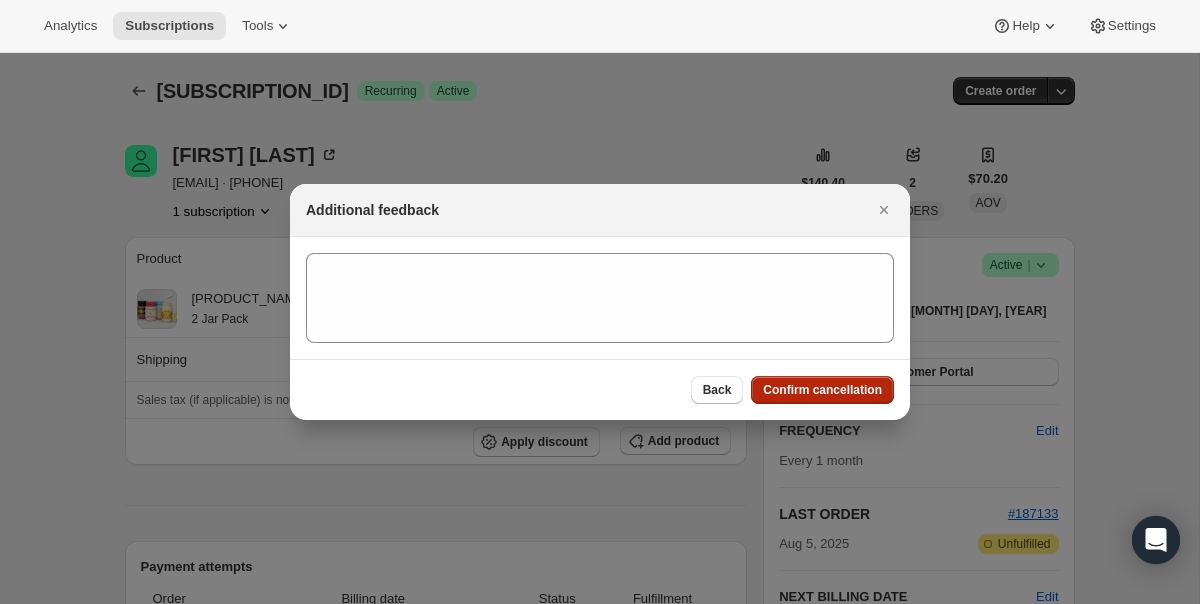 click on "Confirm cancellation" at bounding box center (822, 390) 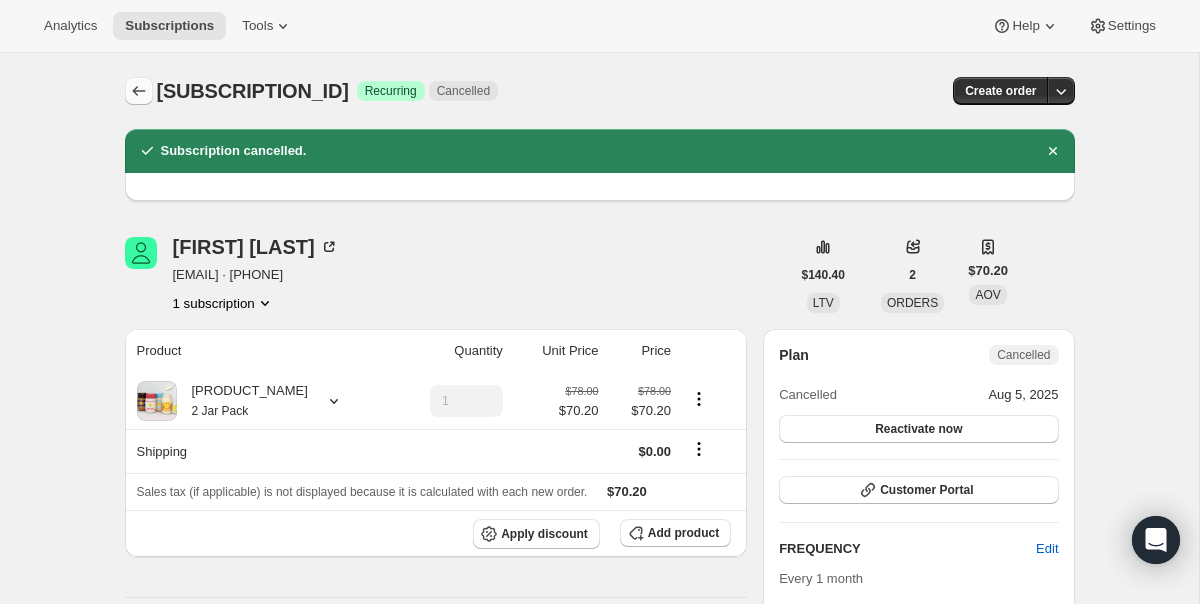 click 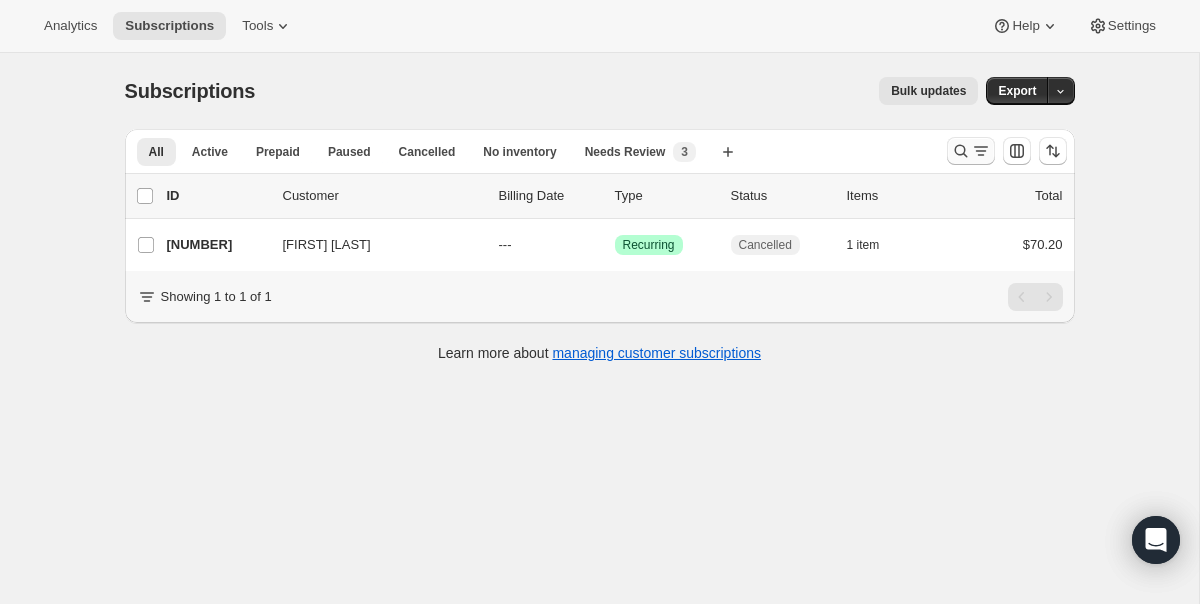 click 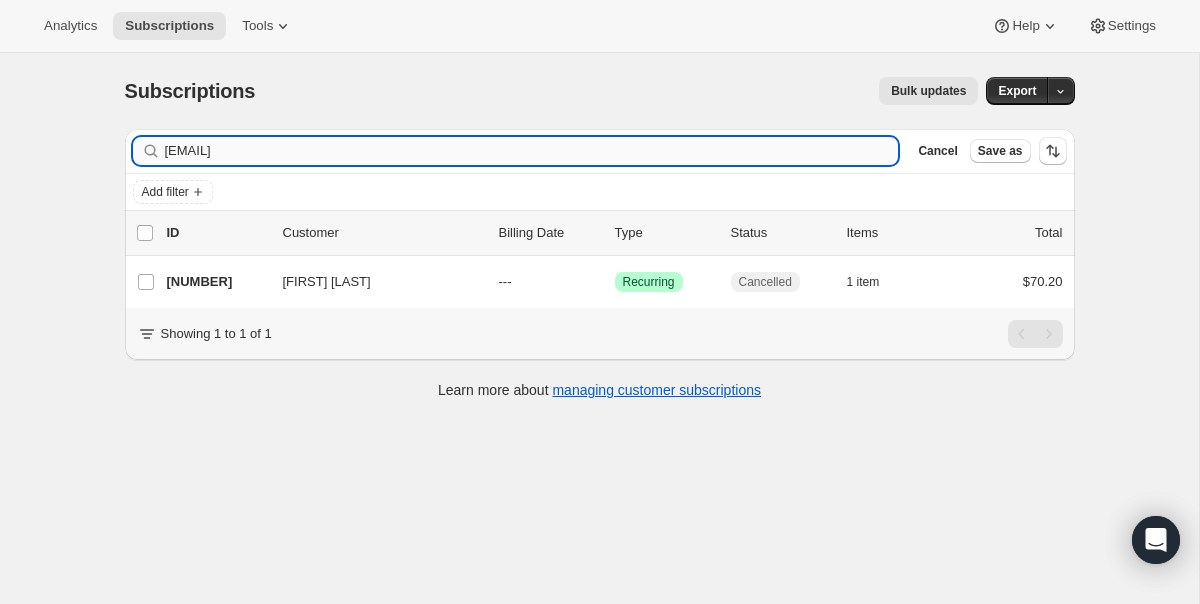 click on "[EMAIL]" at bounding box center [532, 151] 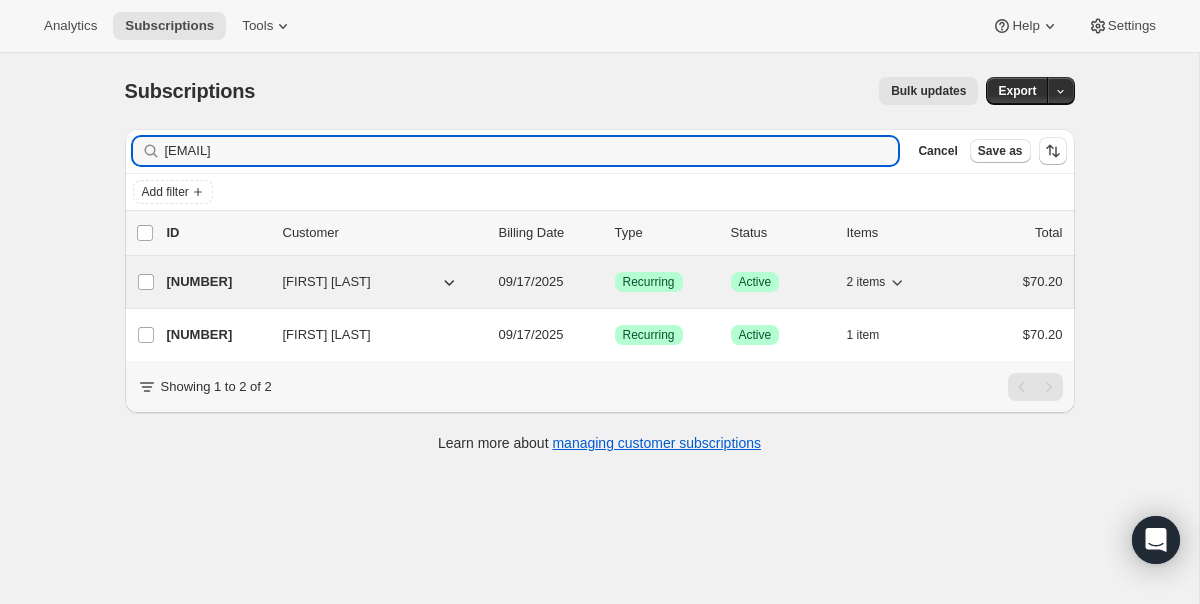 type on "[EMAIL]" 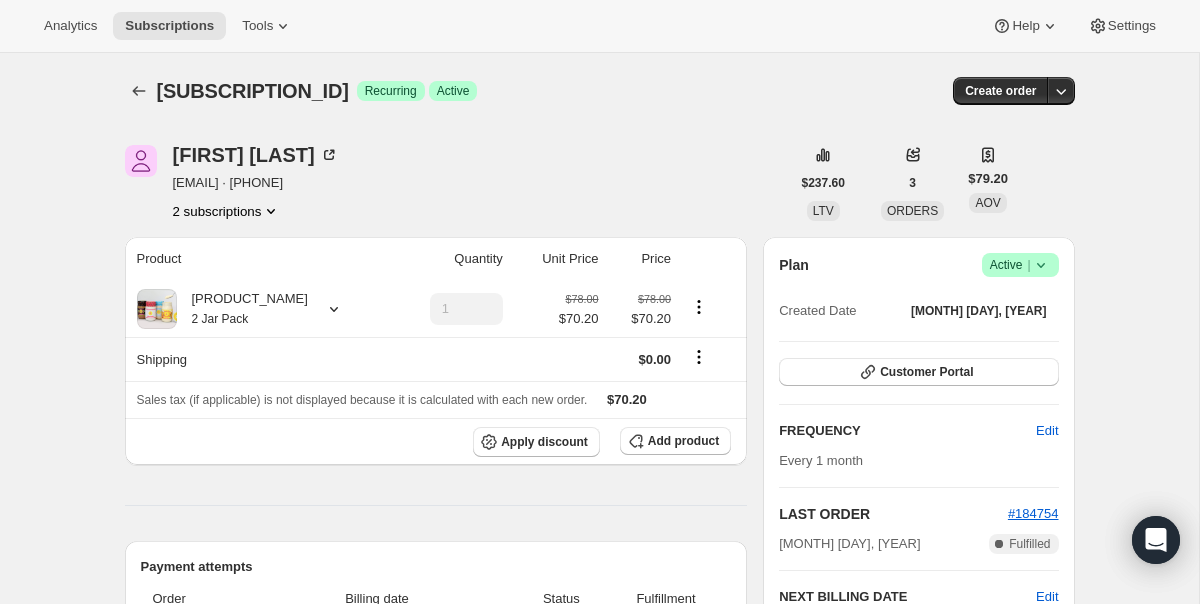 click 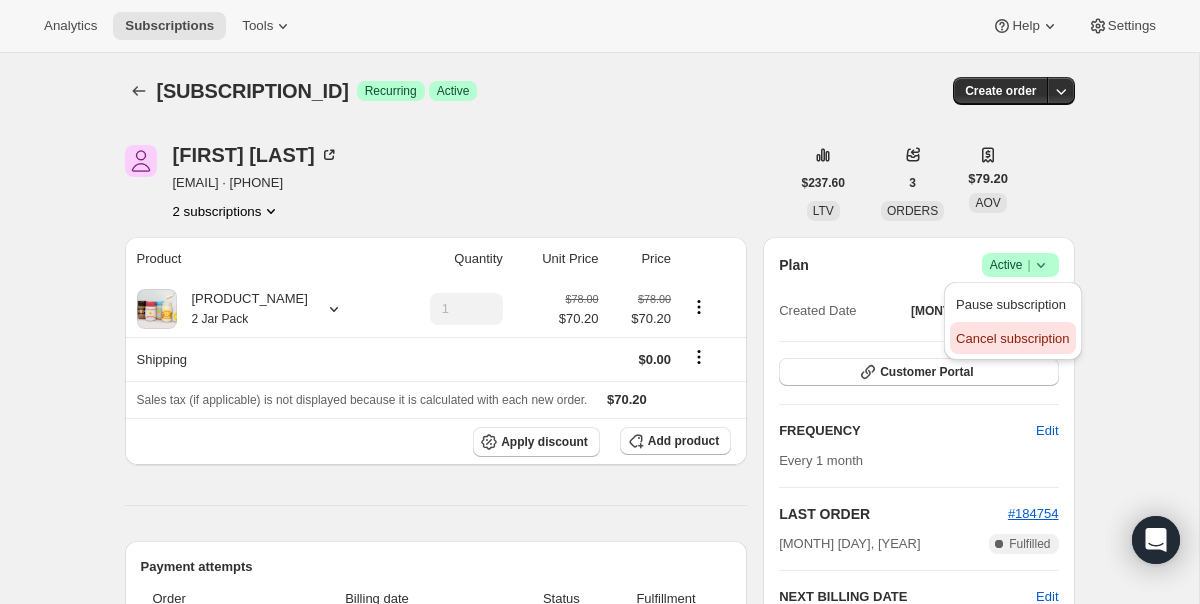 click on "Cancel subscription" at bounding box center [1012, 339] 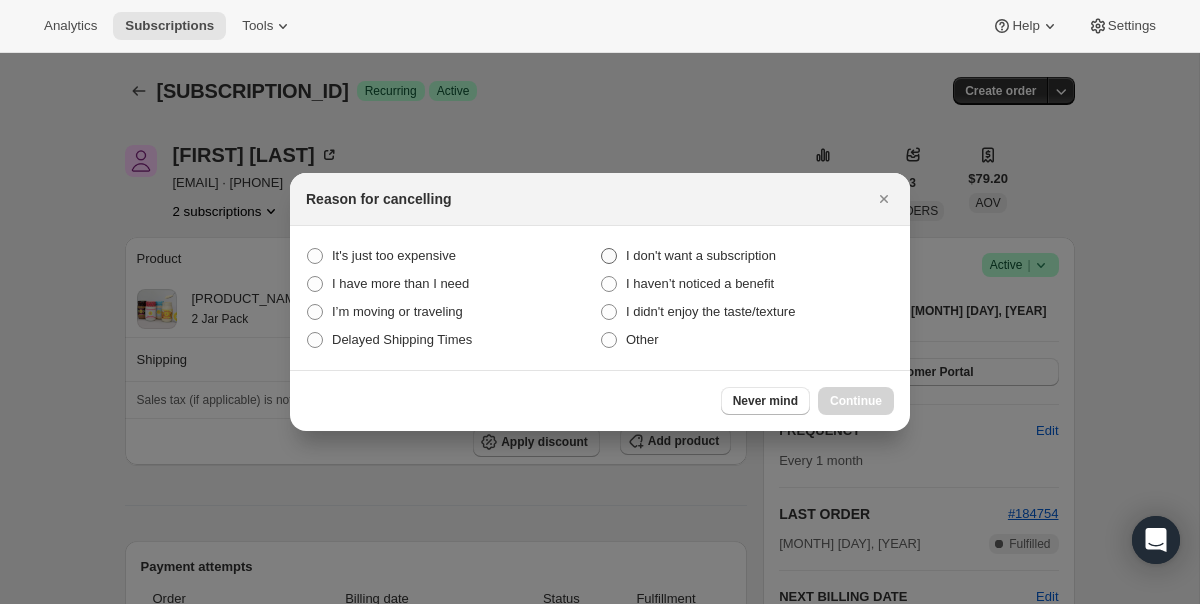 click on "I don't want a subscription" at bounding box center (701, 255) 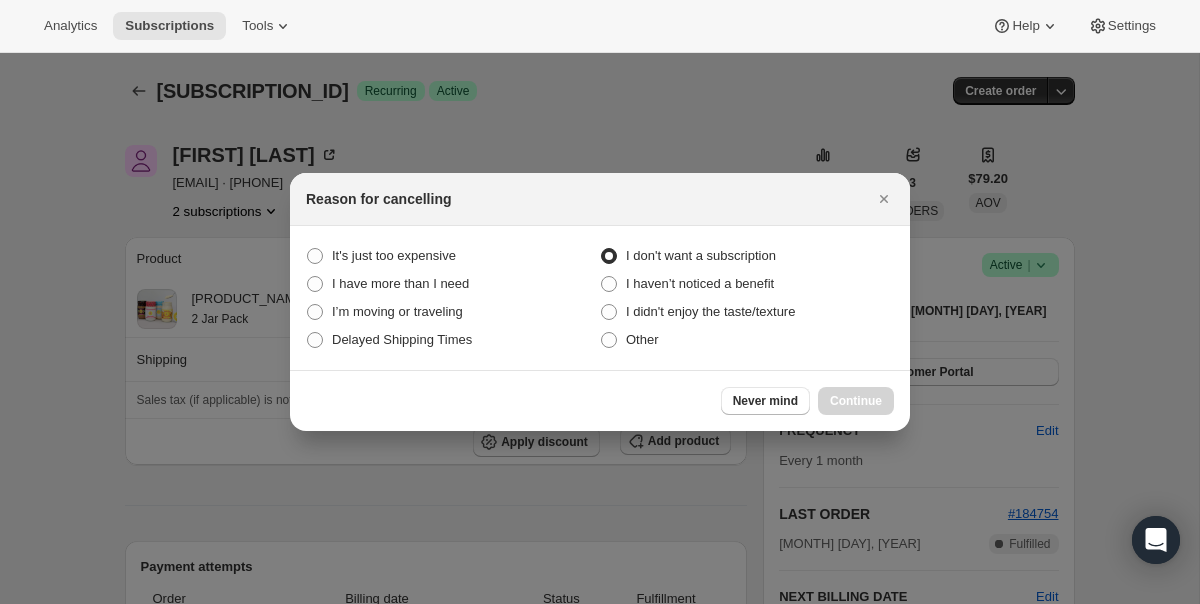 radio on "true" 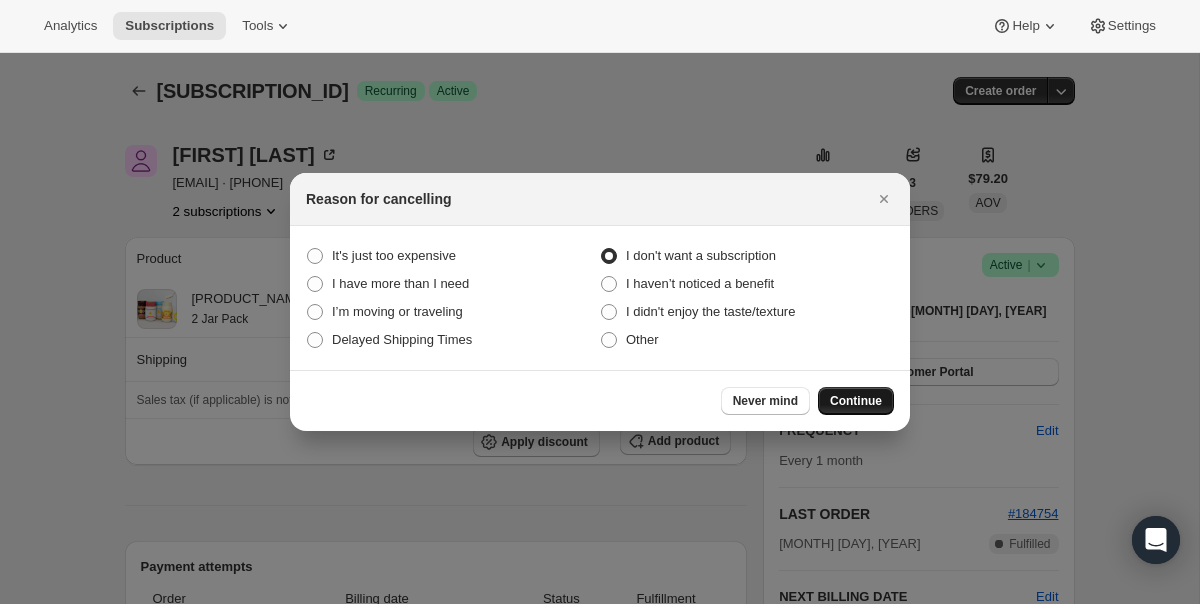 click on "Continue" at bounding box center (856, 401) 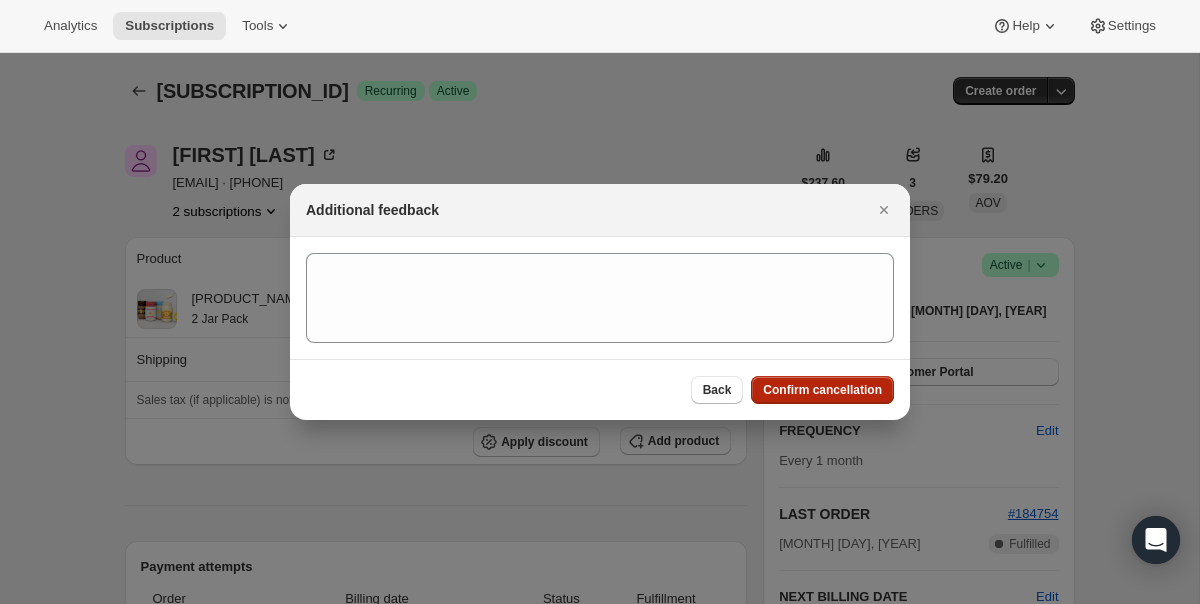 click on "Confirm cancellation" at bounding box center [822, 390] 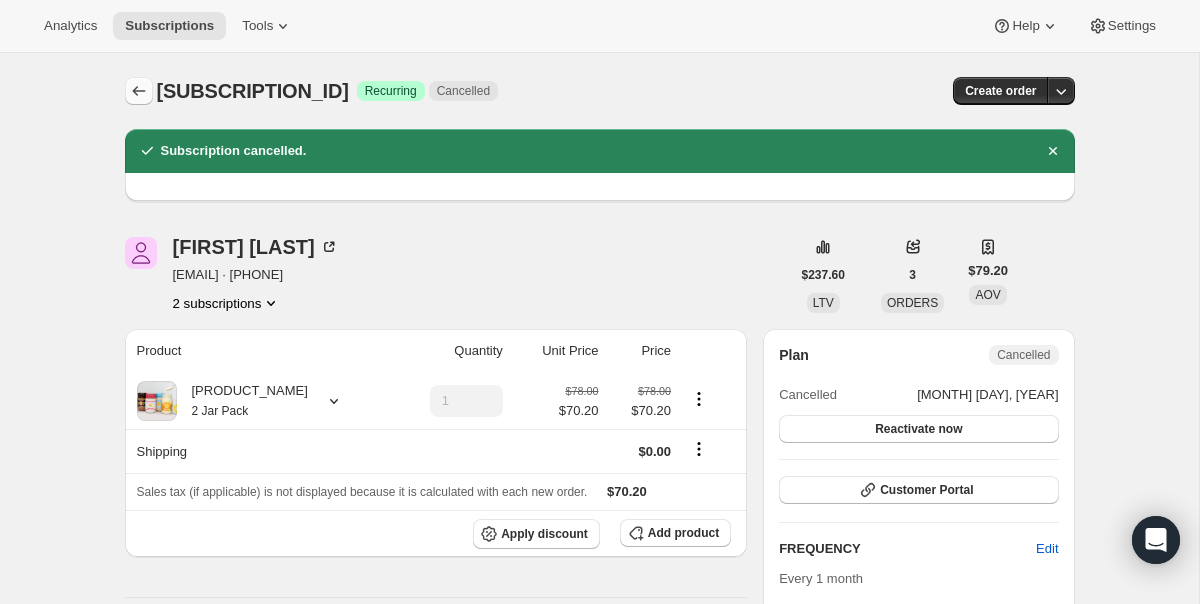 click at bounding box center [139, 91] 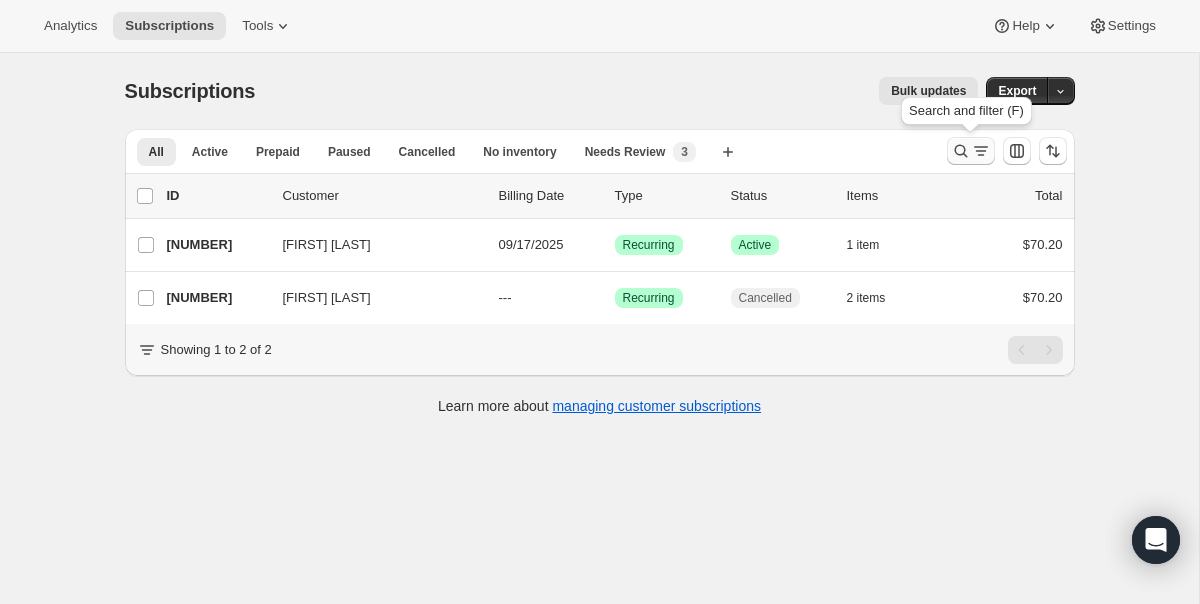 click 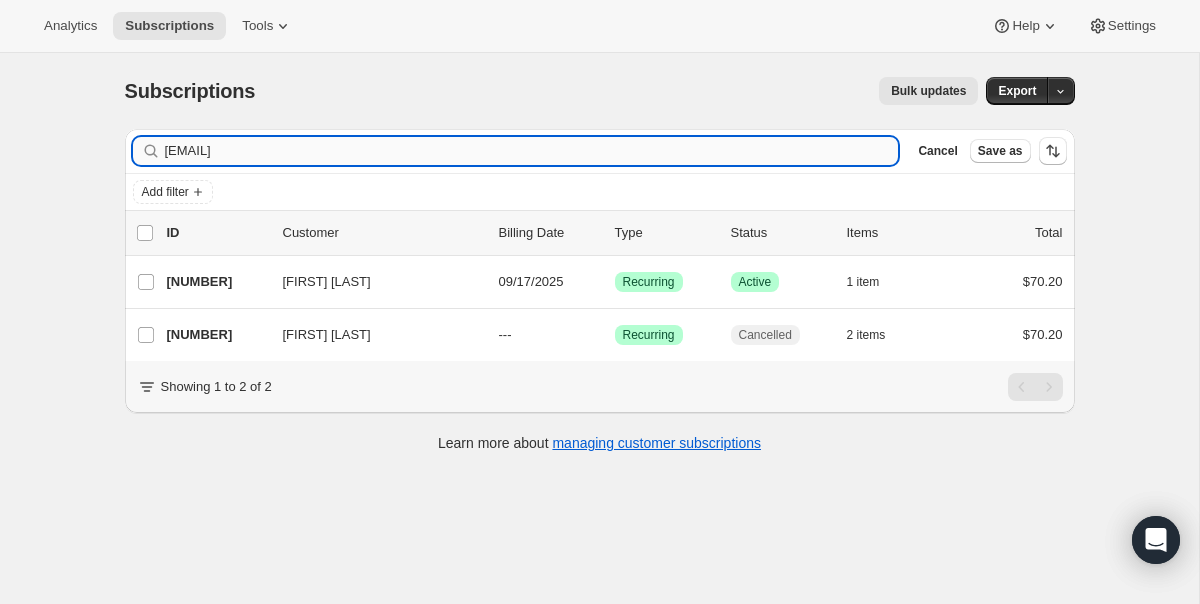 click on "[EMAIL]" at bounding box center [532, 151] 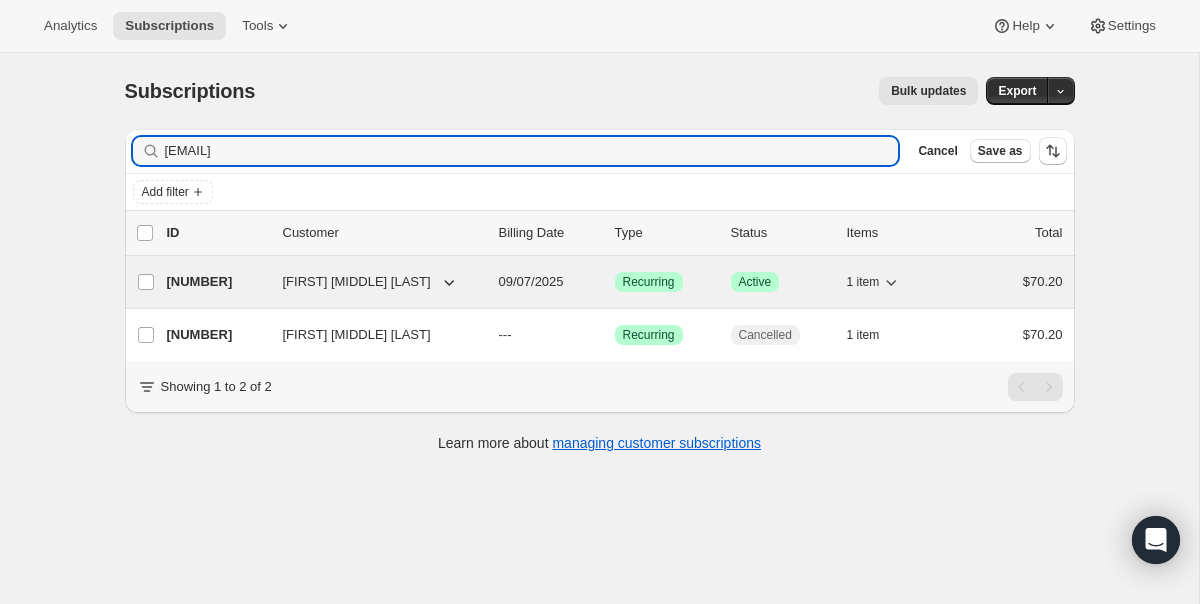 type on "[EMAIL]" 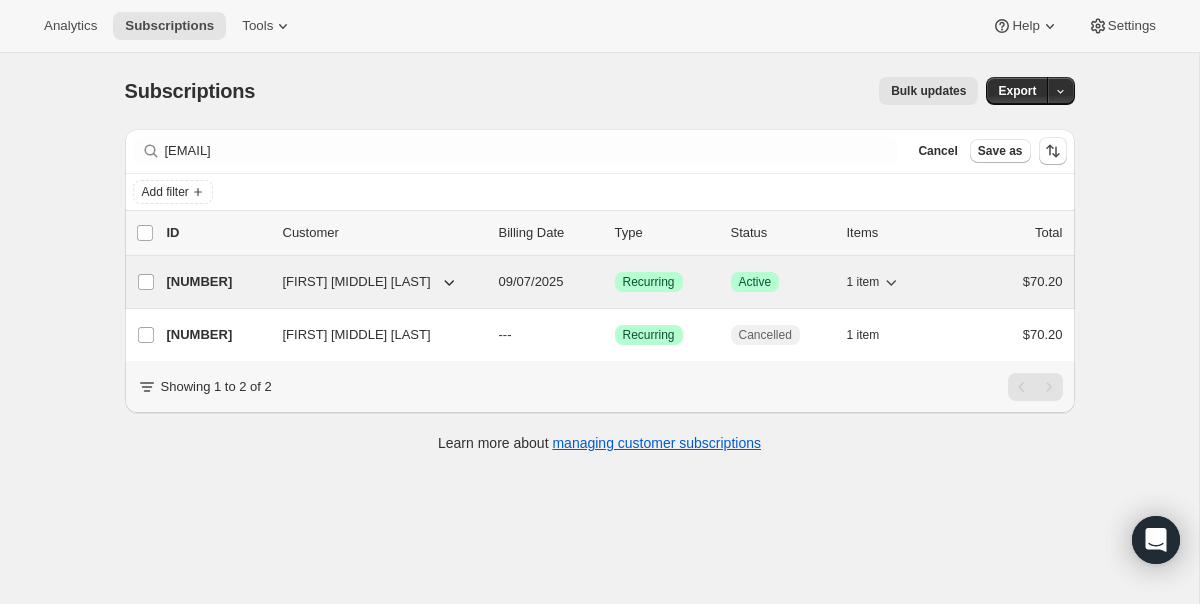 click on "09/07/2025" at bounding box center [531, 281] 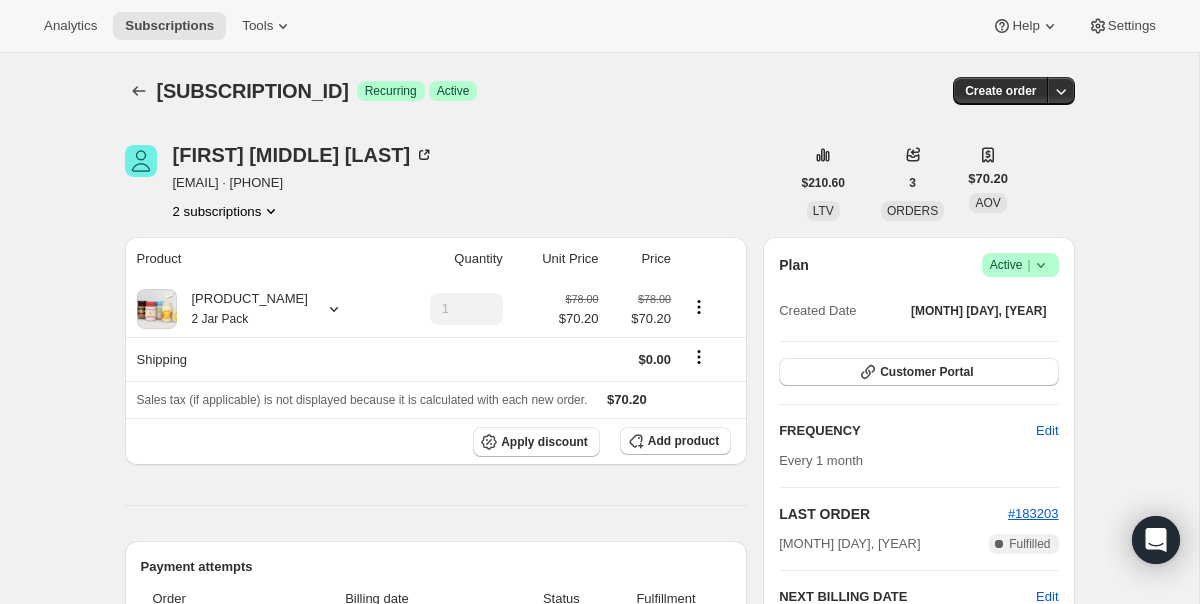 click 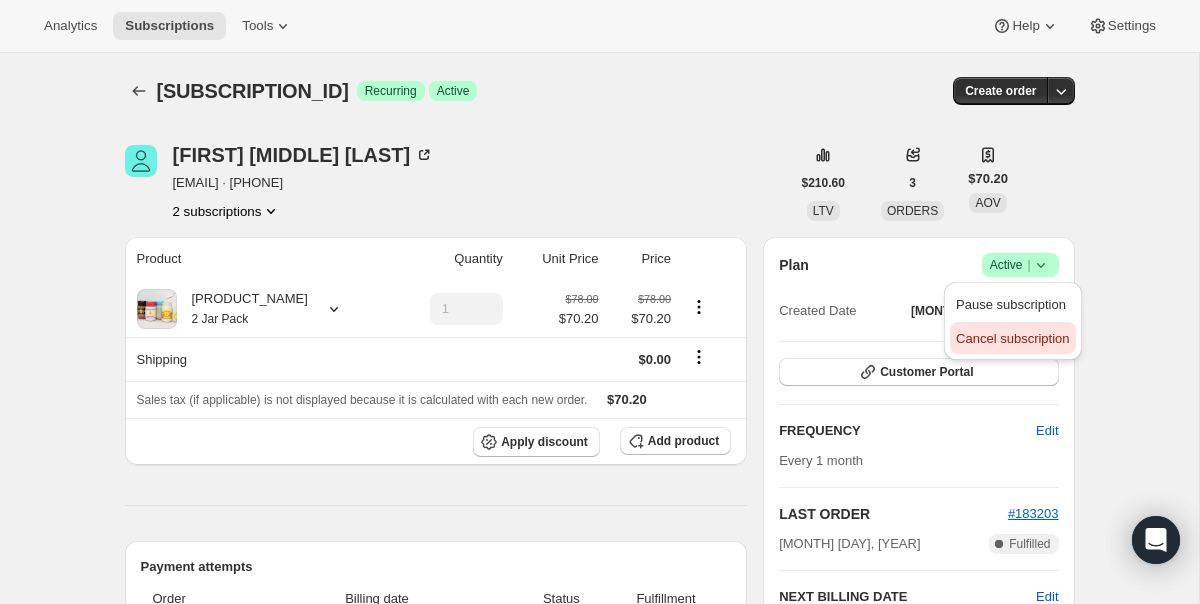 click on "Cancel subscription" at bounding box center [1012, 338] 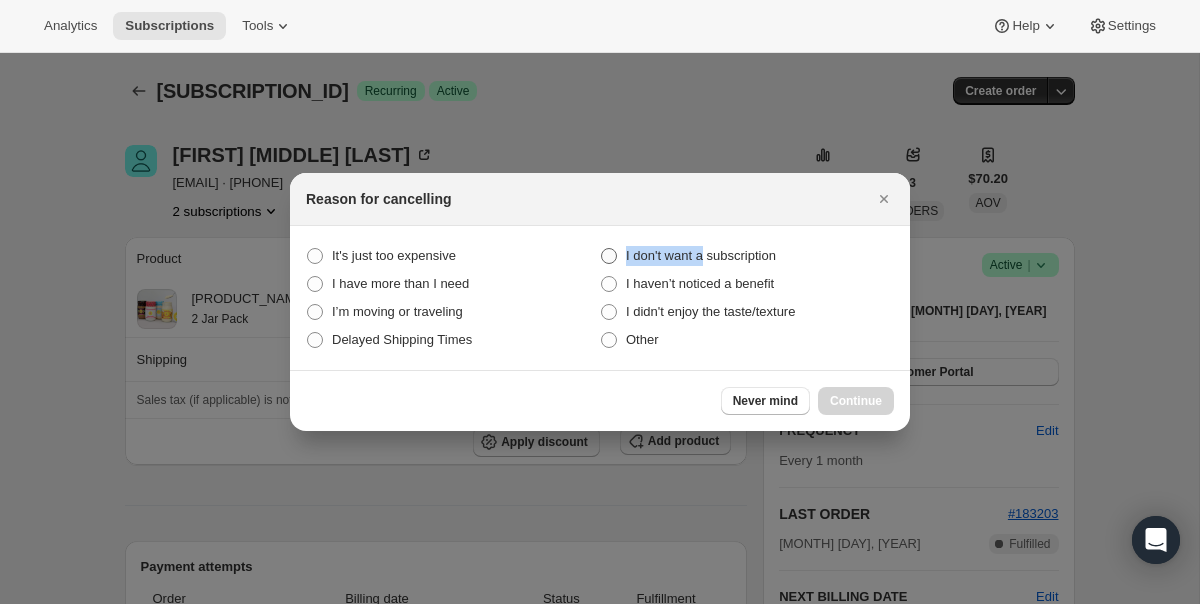 click on "I don't want a subscription" at bounding box center (701, 256) 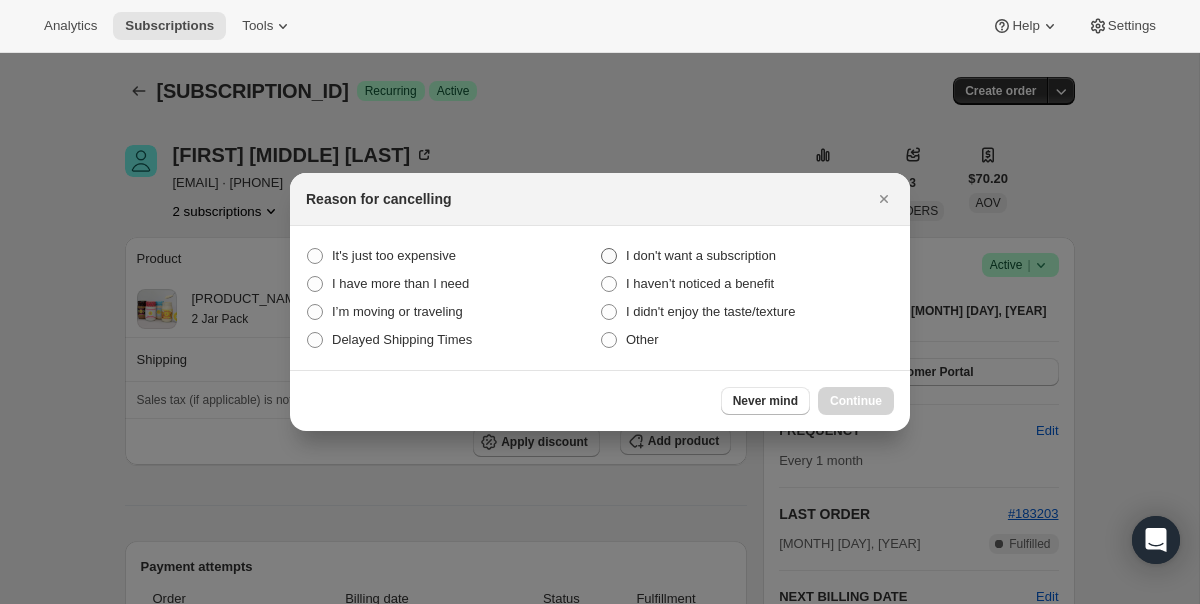 click on "I don't want a subscription" at bounding box center [701, 255] 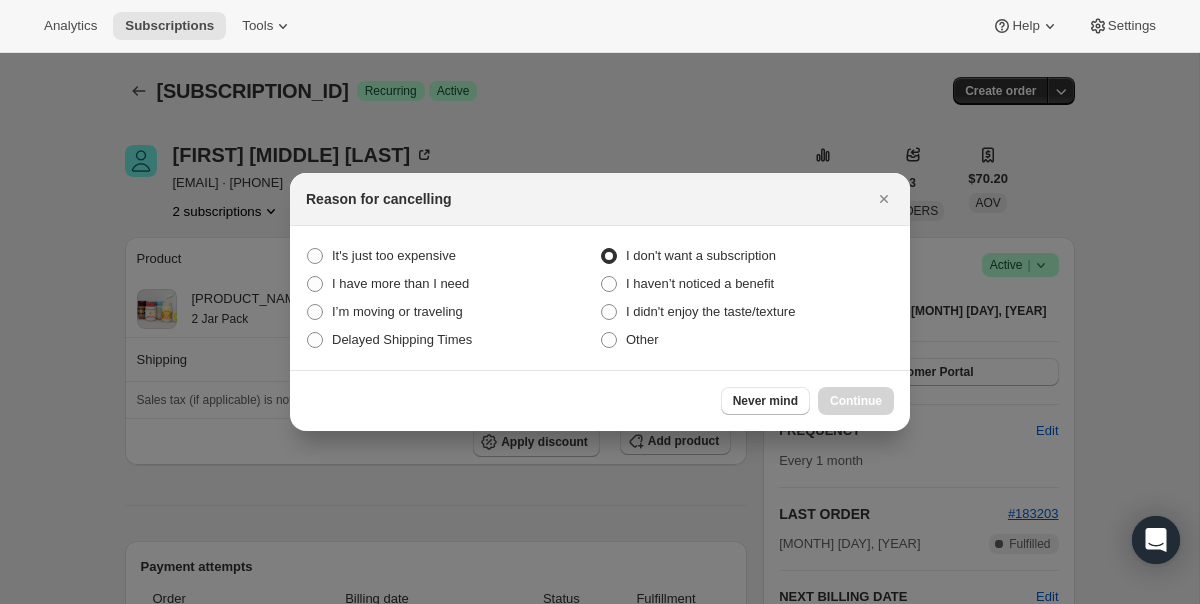 radio on "true" 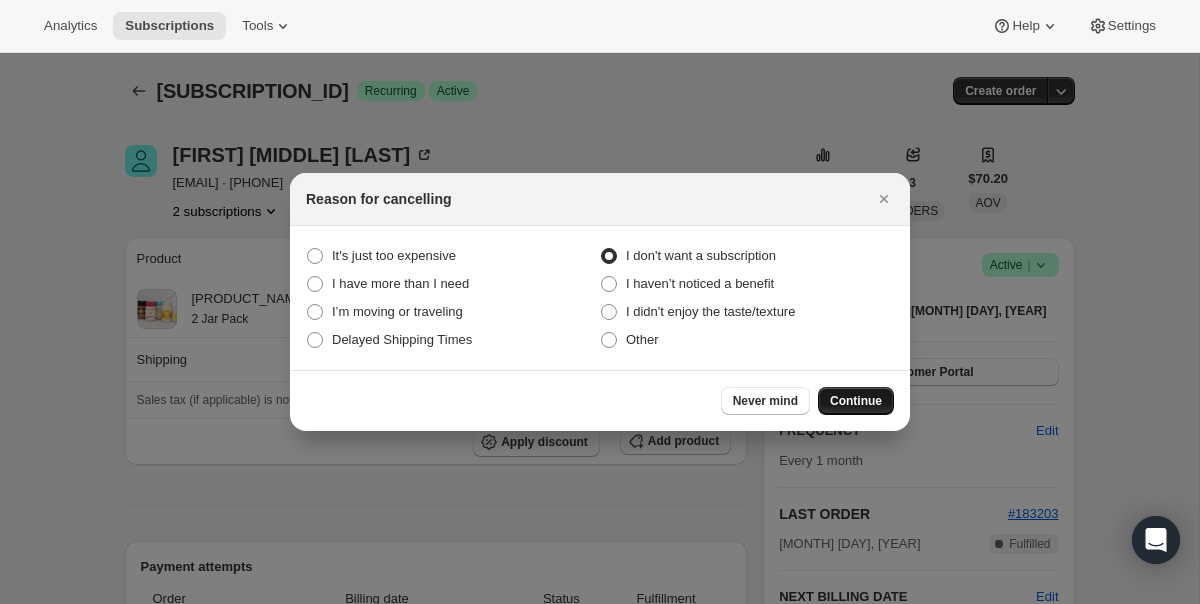 click on "Continue" at bounding box center [856, 401] 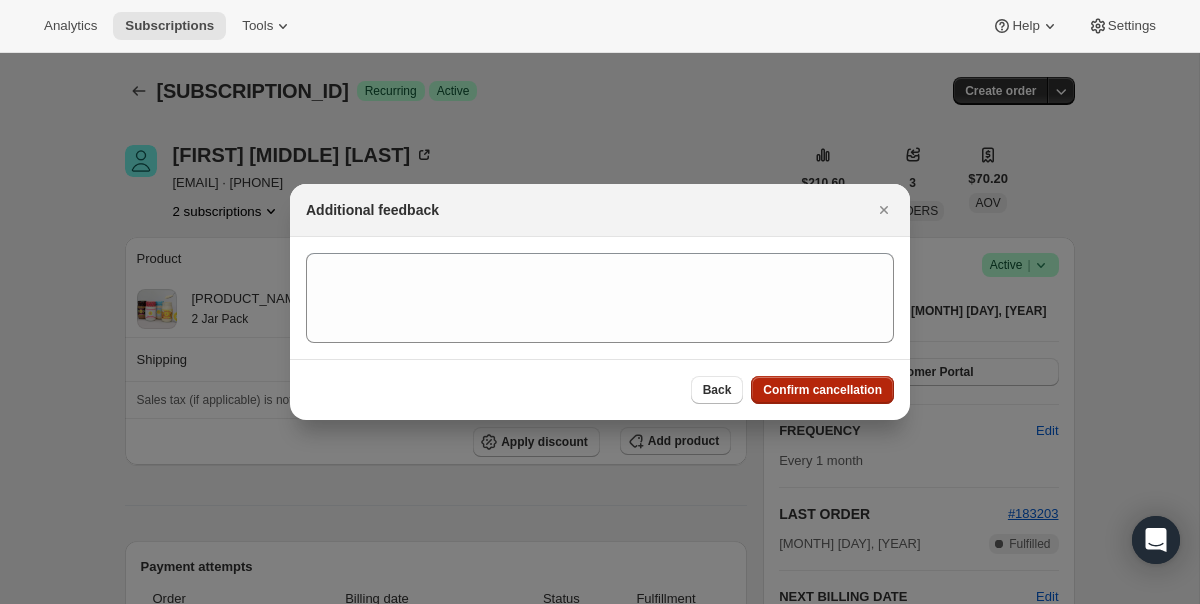 click on "Confirm cancellation" at bounding box center (822, 390) 